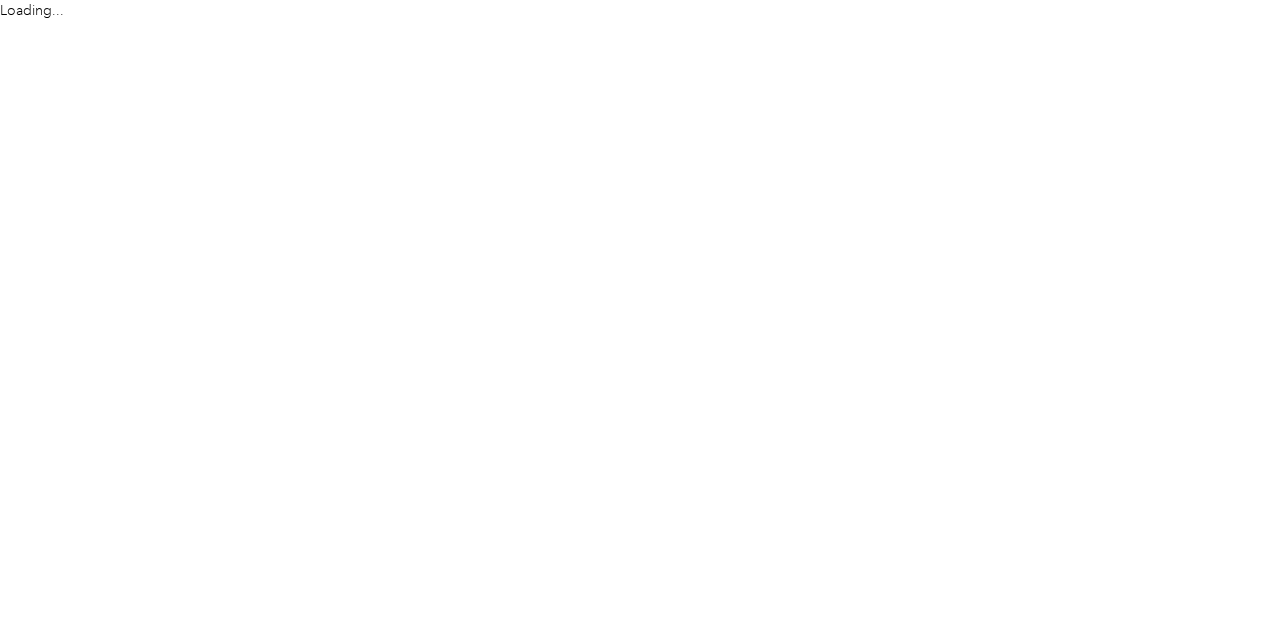 scroll, scrollTop: 0, scrollLeft: 0, axis: both 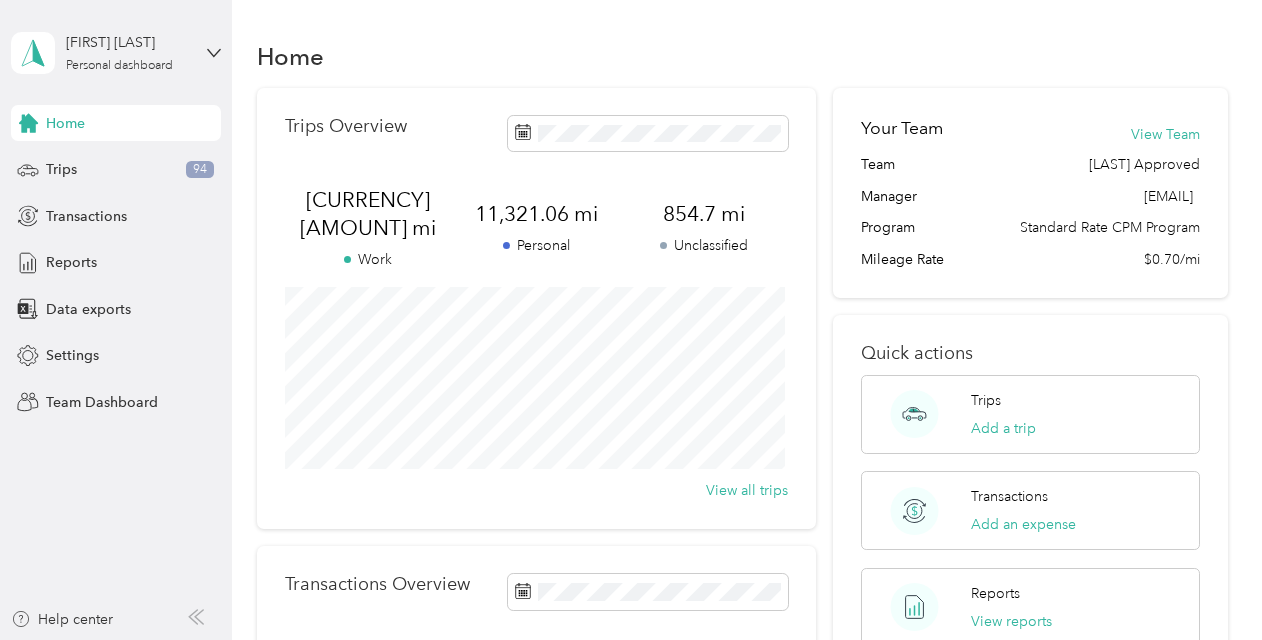 click on "[FIRST] [LAST] Personal dashboard" at bounding box center (116, 53) 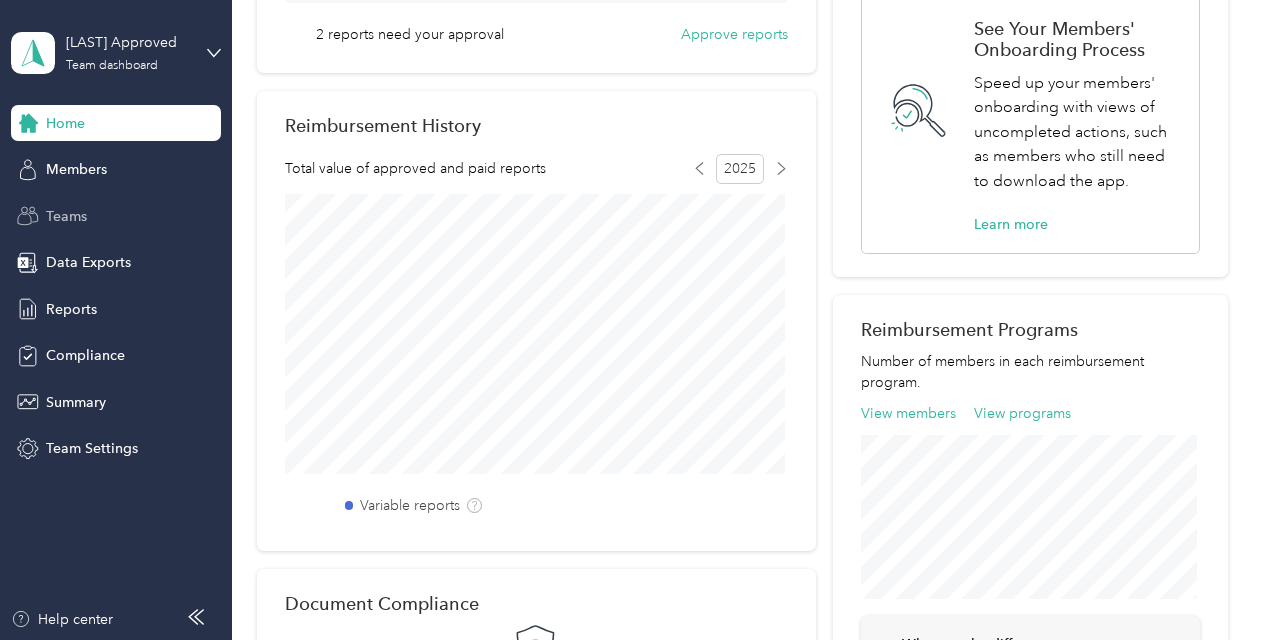 scroll, scrollTop: 400, scrollLeft: 0, axis: vertical 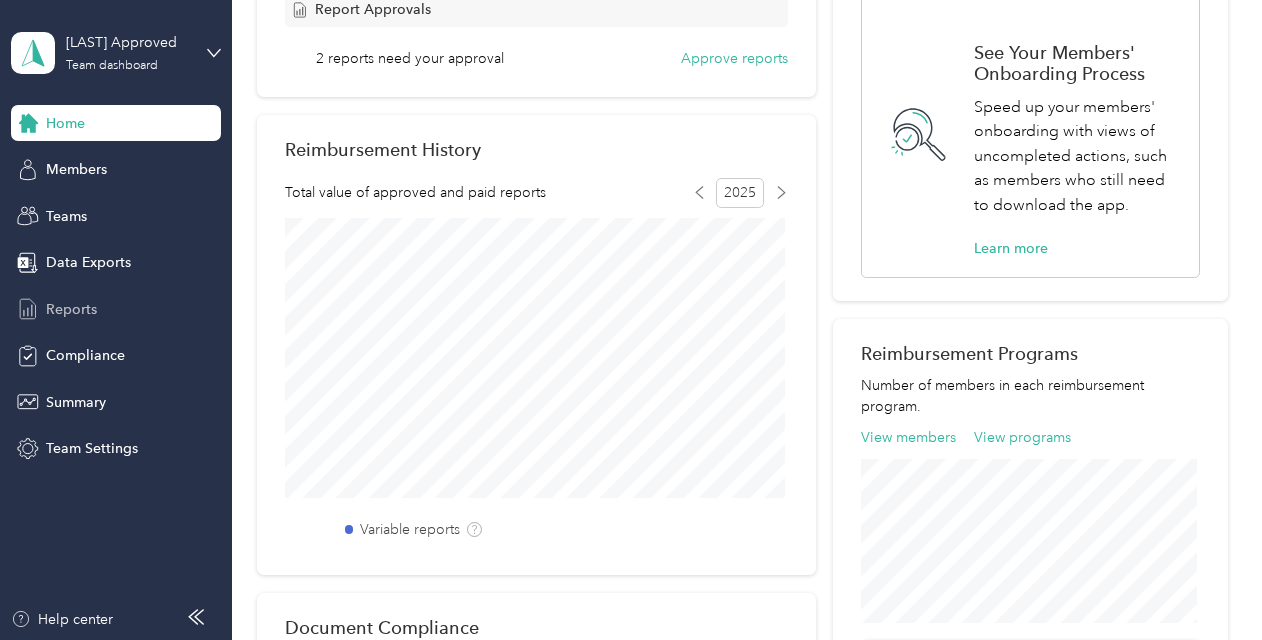 click on "Reports" at bounding box center (71, 309) 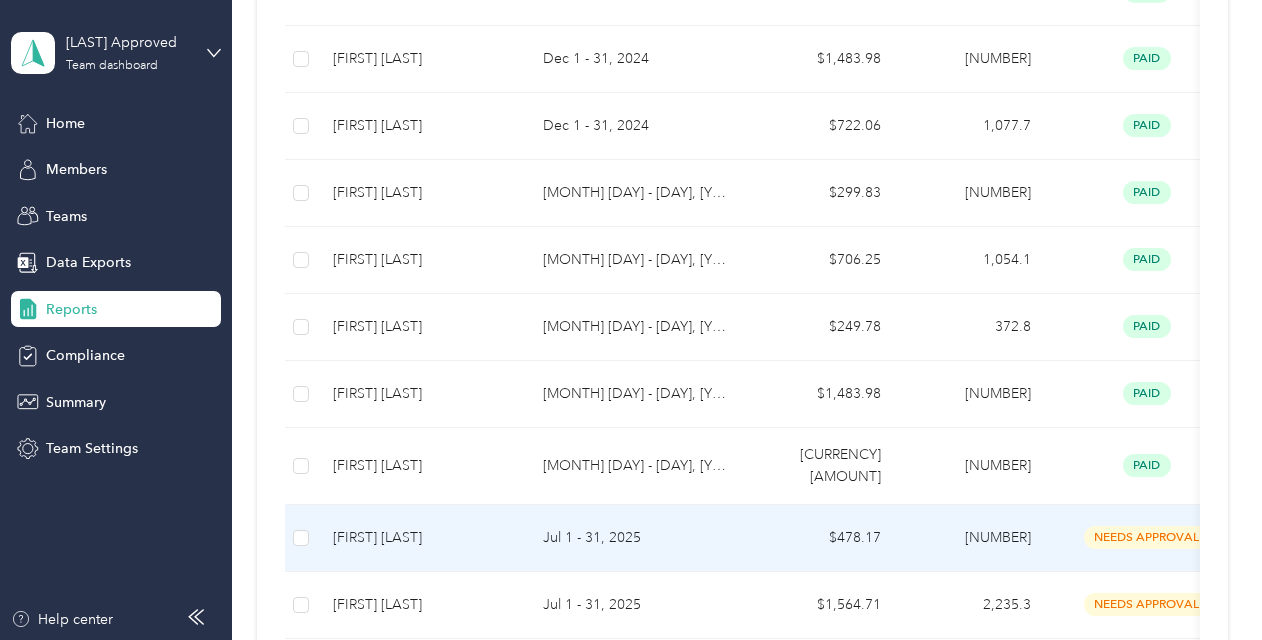 scroll, scrollTop: 1700, scrollLeft: 0, axis: vertical 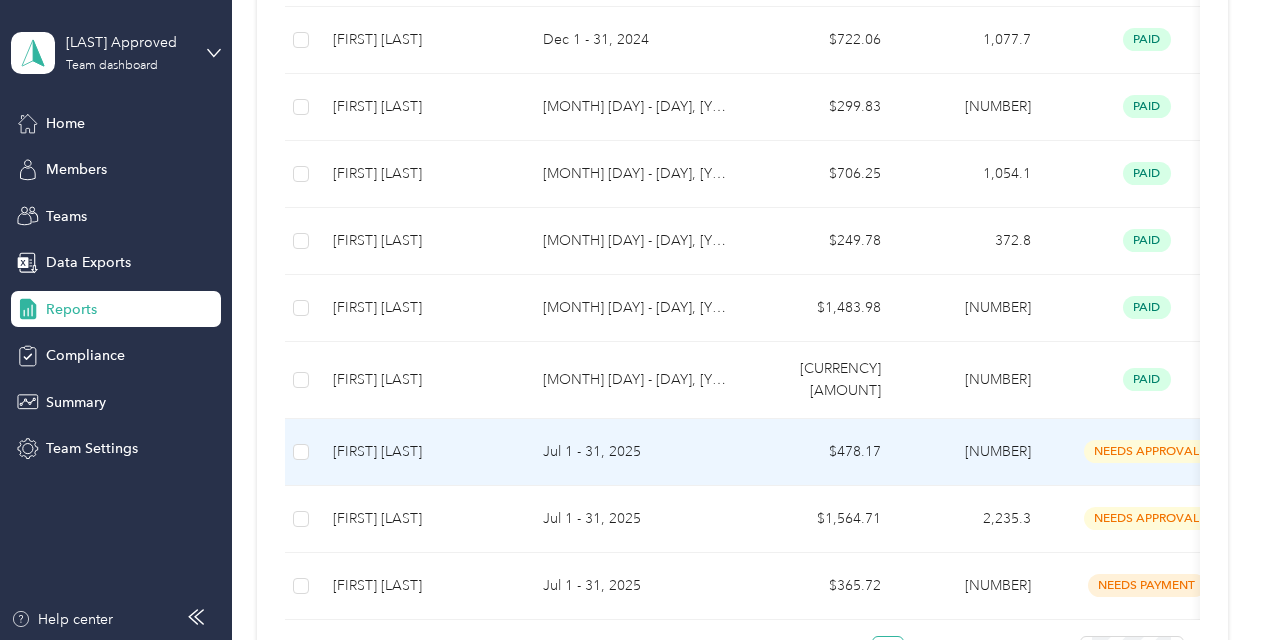 click on "needs approval" at bounding box center (1147, 451) 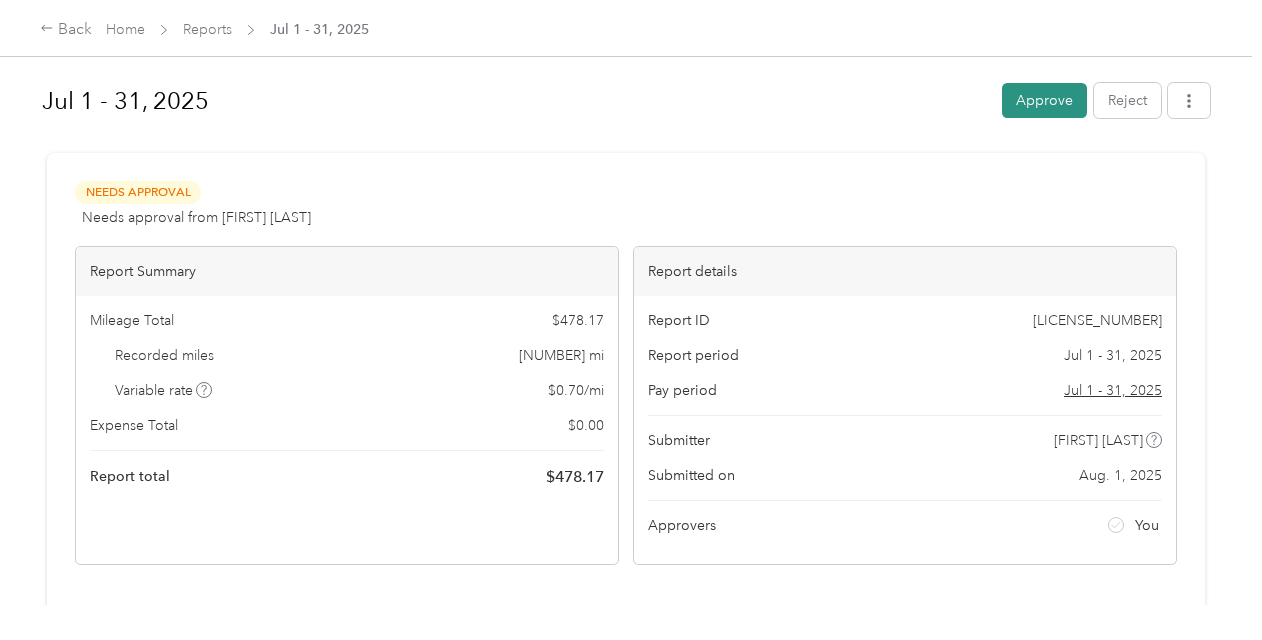 click on "Approve" at bounding box center (1044, 100) 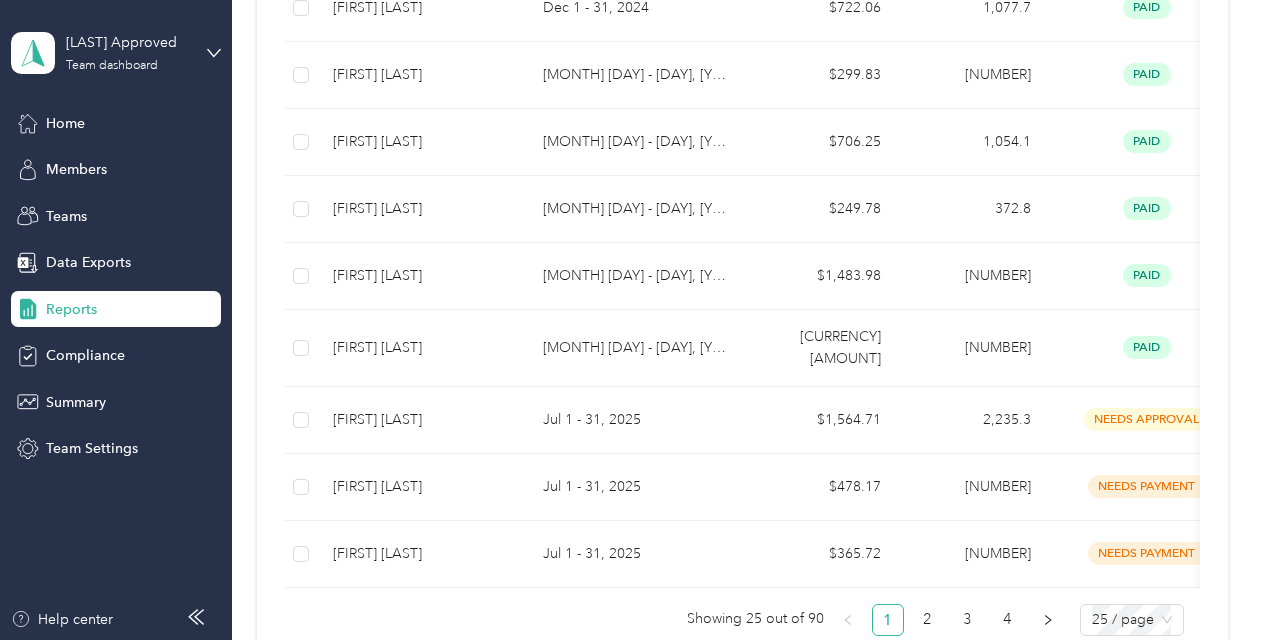 scroll, scrollTop: 1800, scrollLeft: 0, axis: vertical 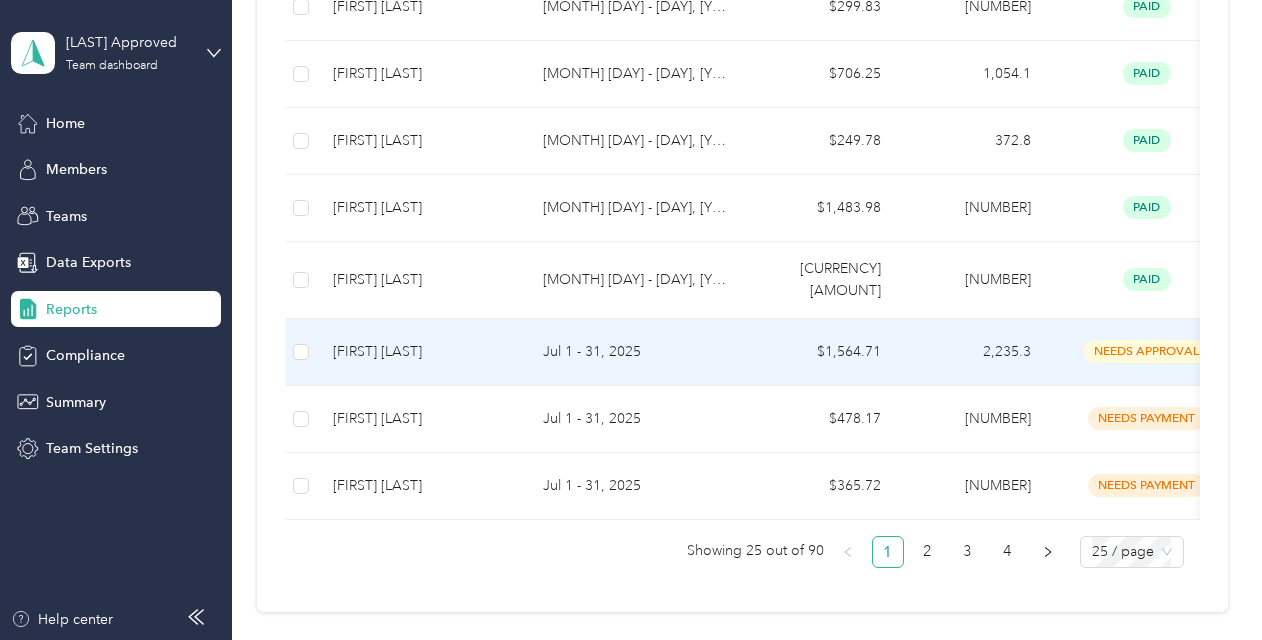 click on "needs approval" at bounding box center [1147, 351] 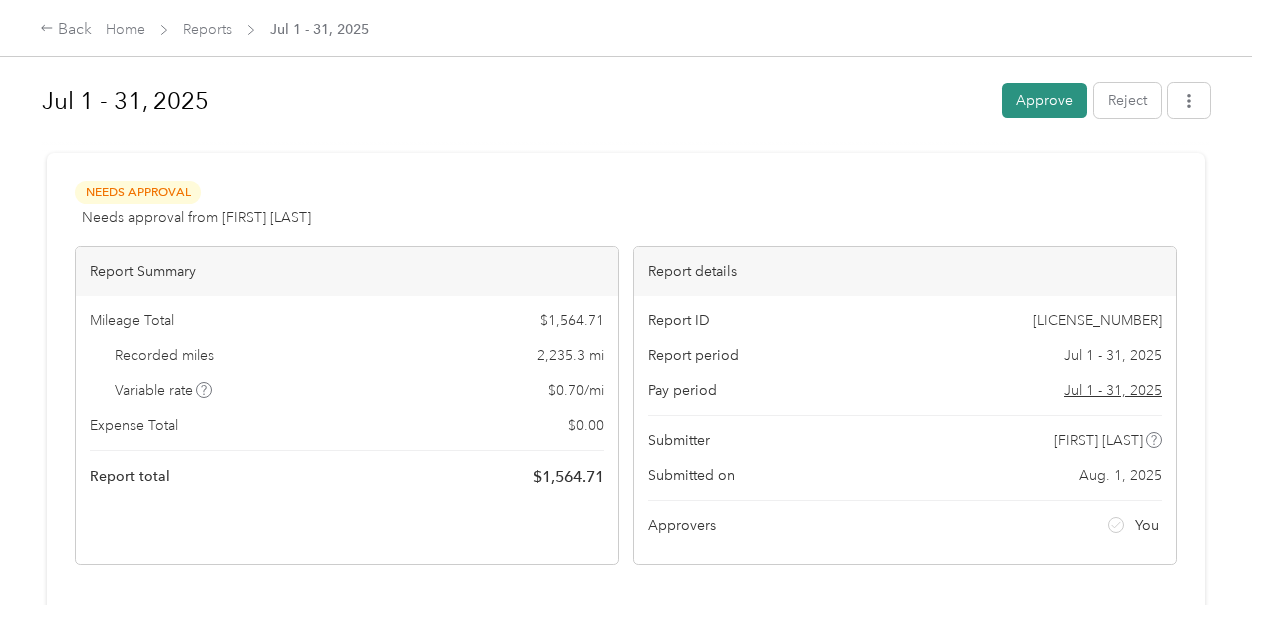 click on "Approve" at bounding box center (1044, 100) 